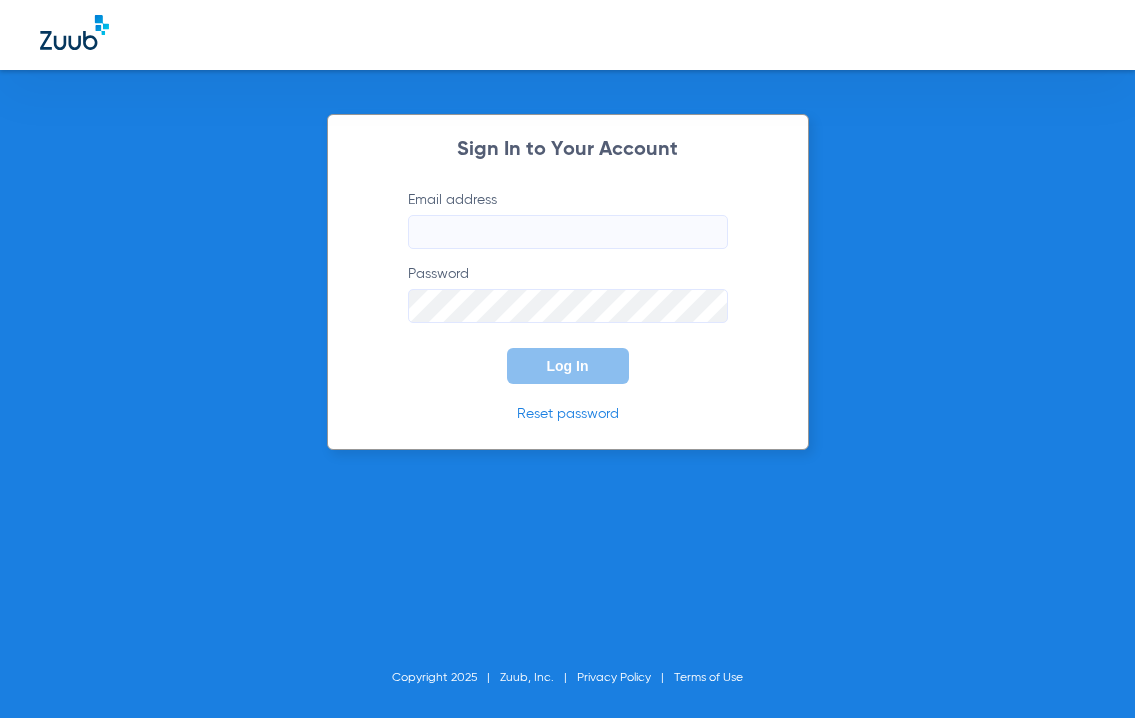 scroll, scrollTop: 0, scrollLeft: 0, axis: both 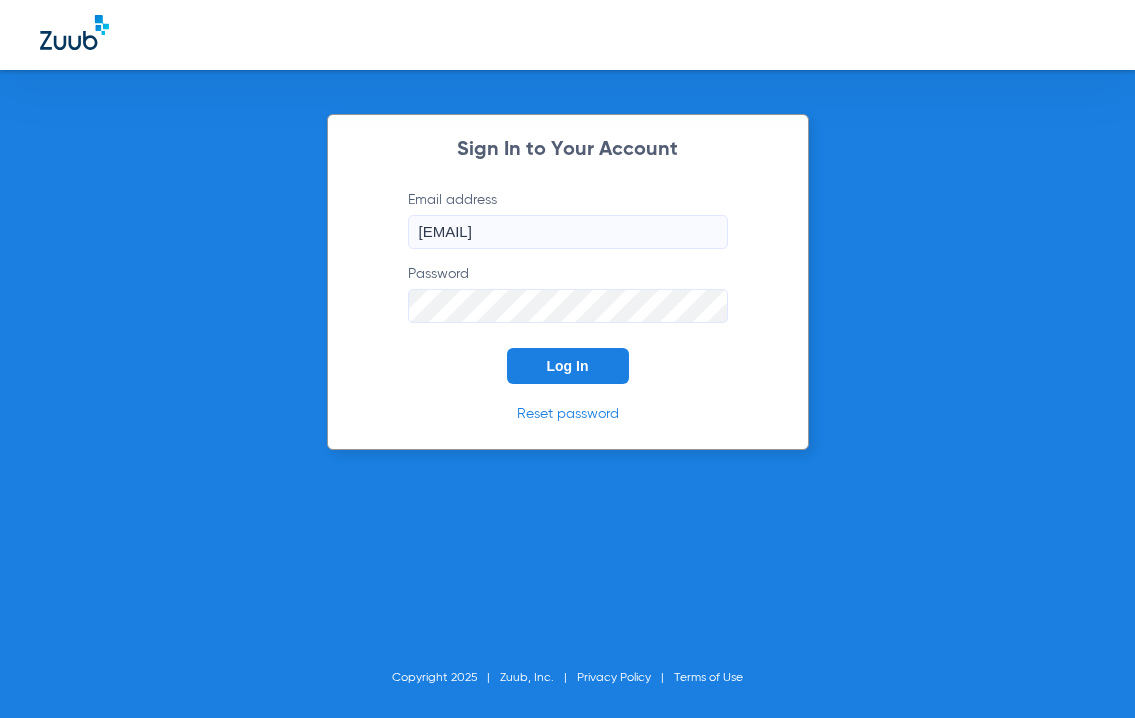 click on "Log In" 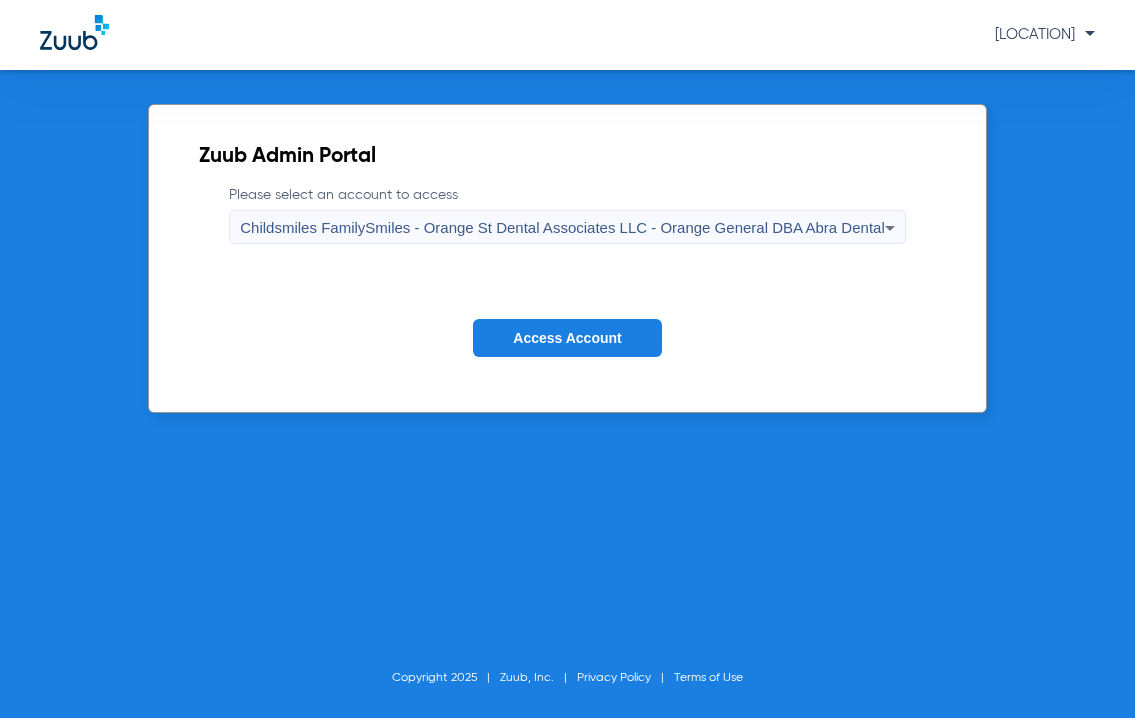 click on "Access Account" 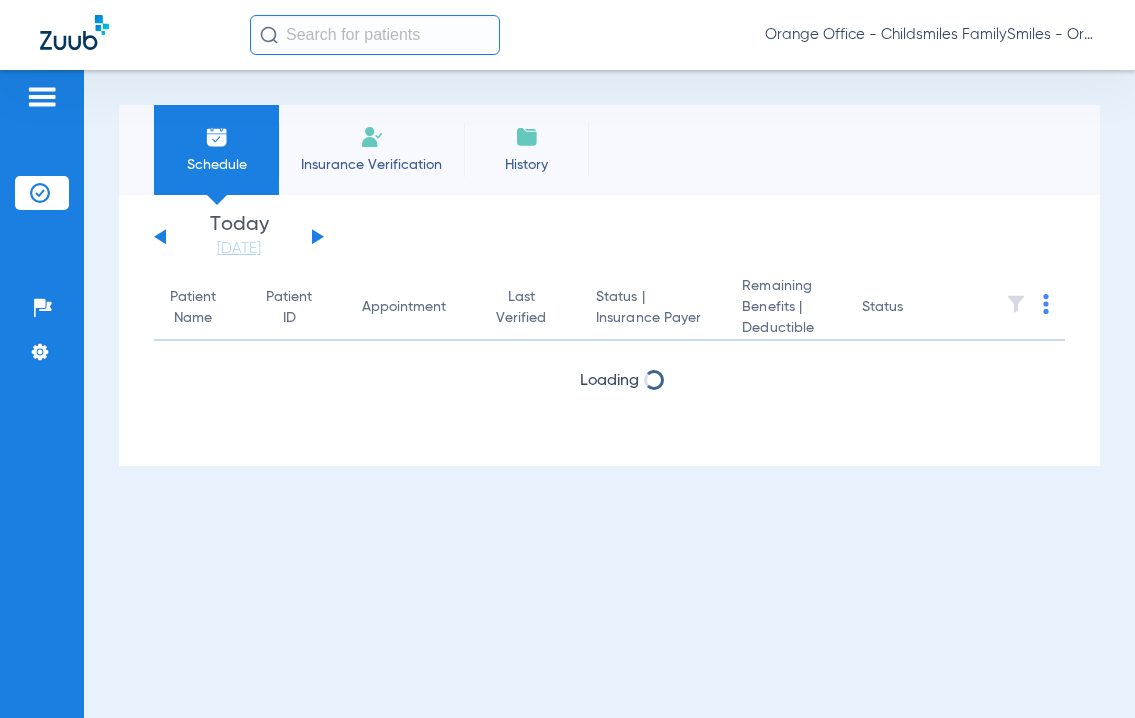 click 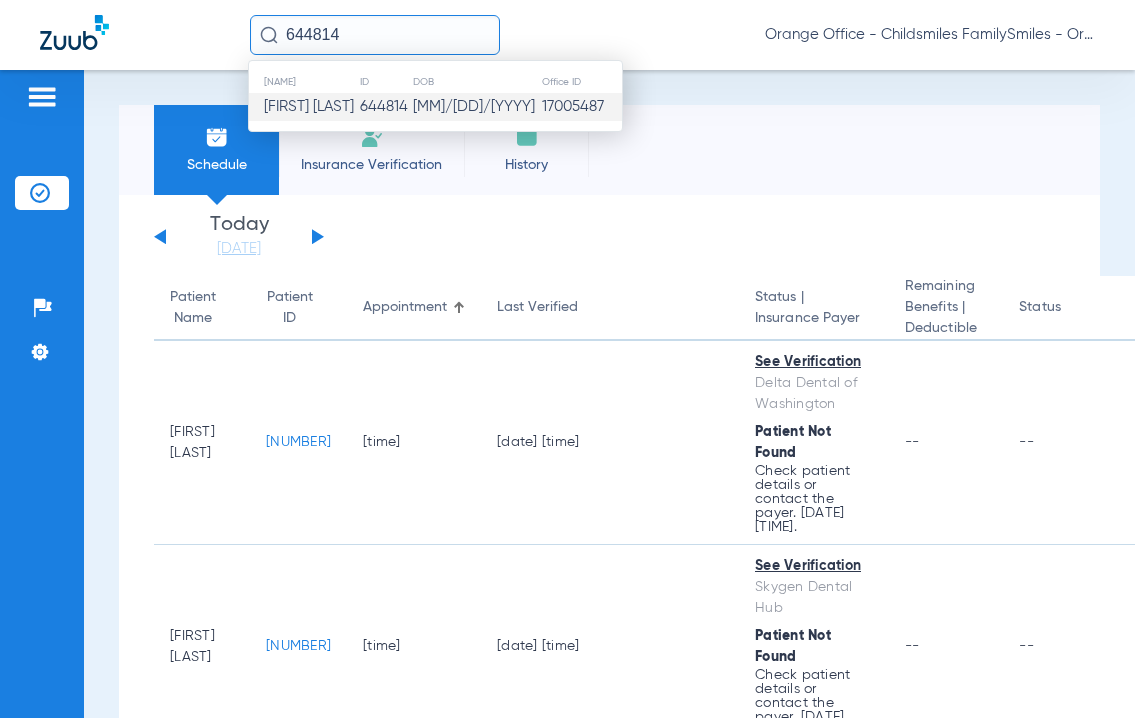 type on "644814" 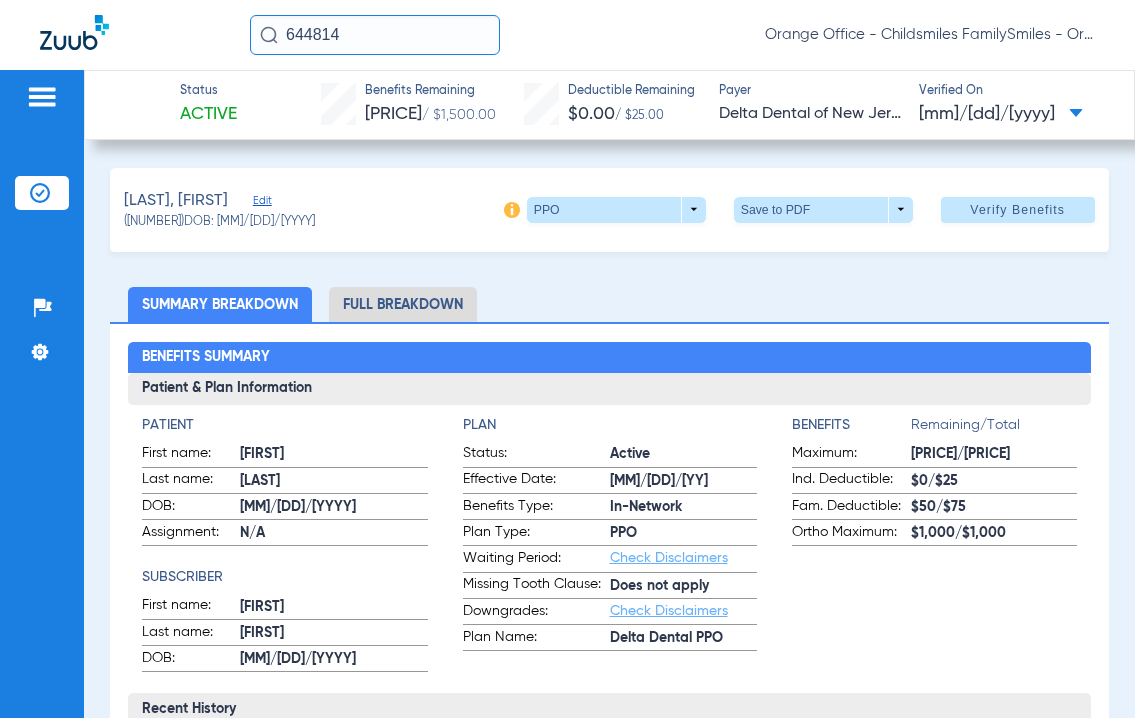 click on "Edit" 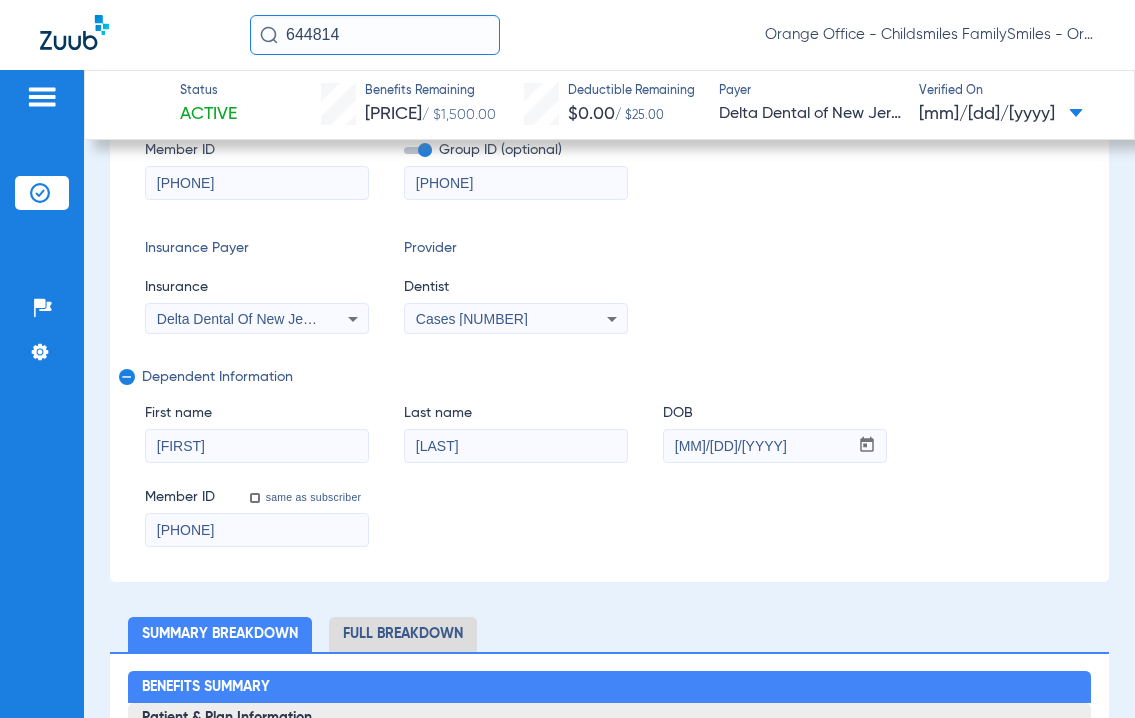 scroll, scrollTop: 300, scrollLeft: 0, axis: vertical 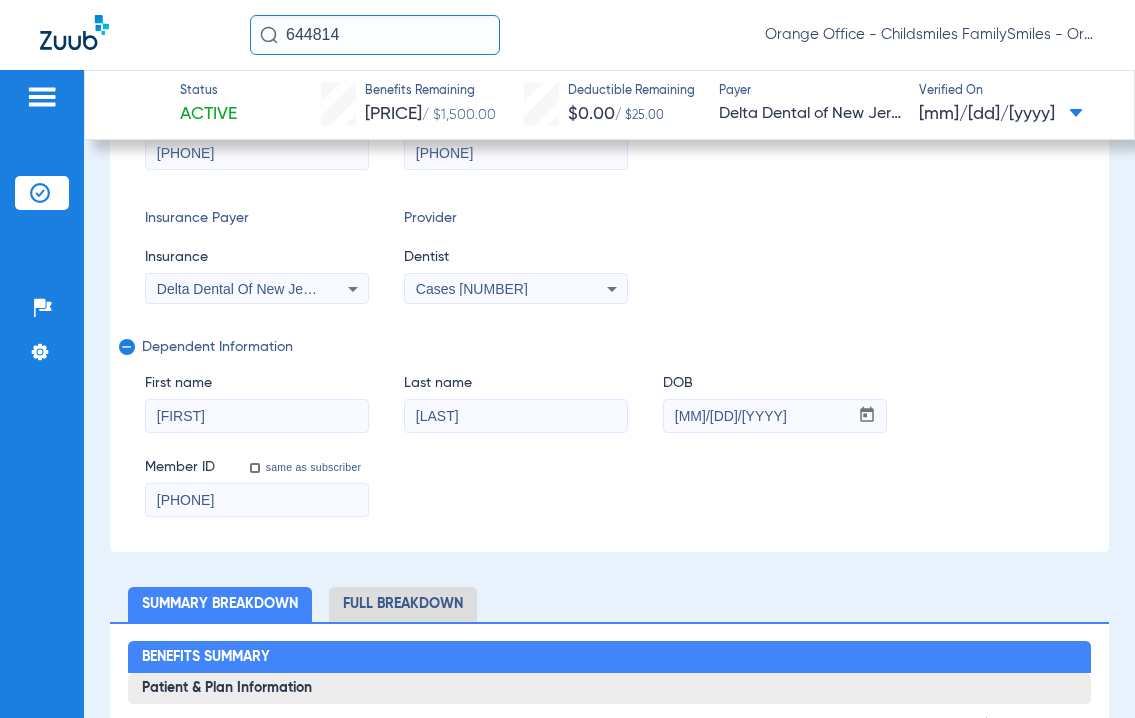 click on "Cases  1497235030" at bounding box center (472, 289) 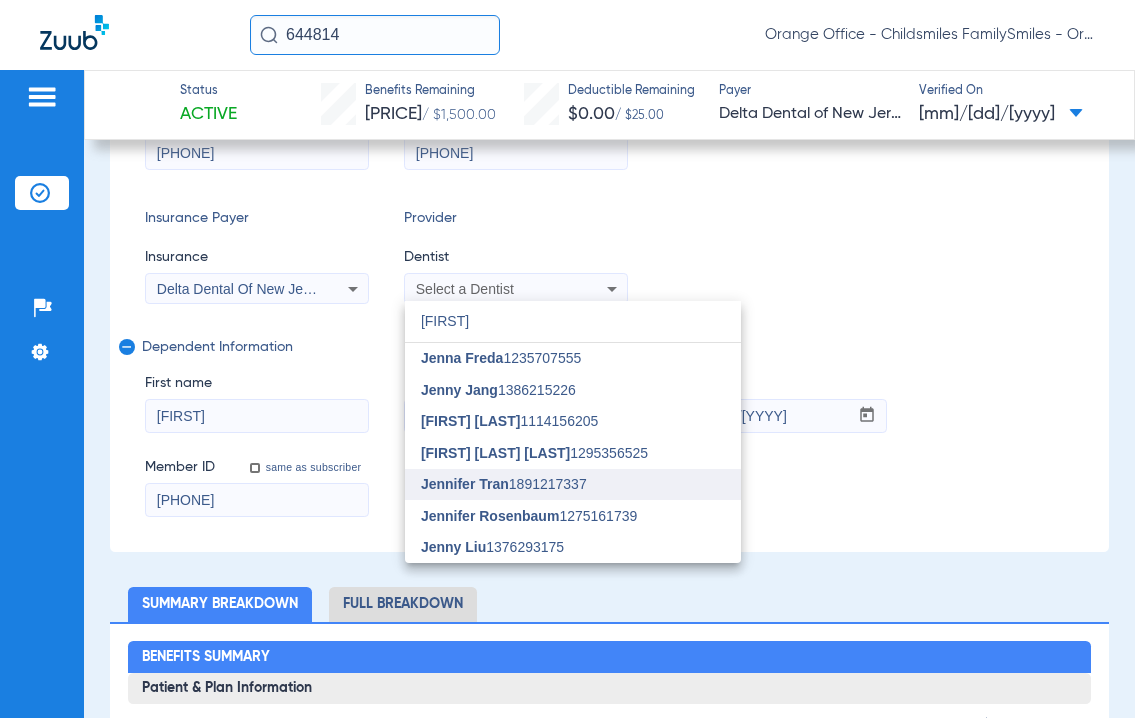 type on "JEN" 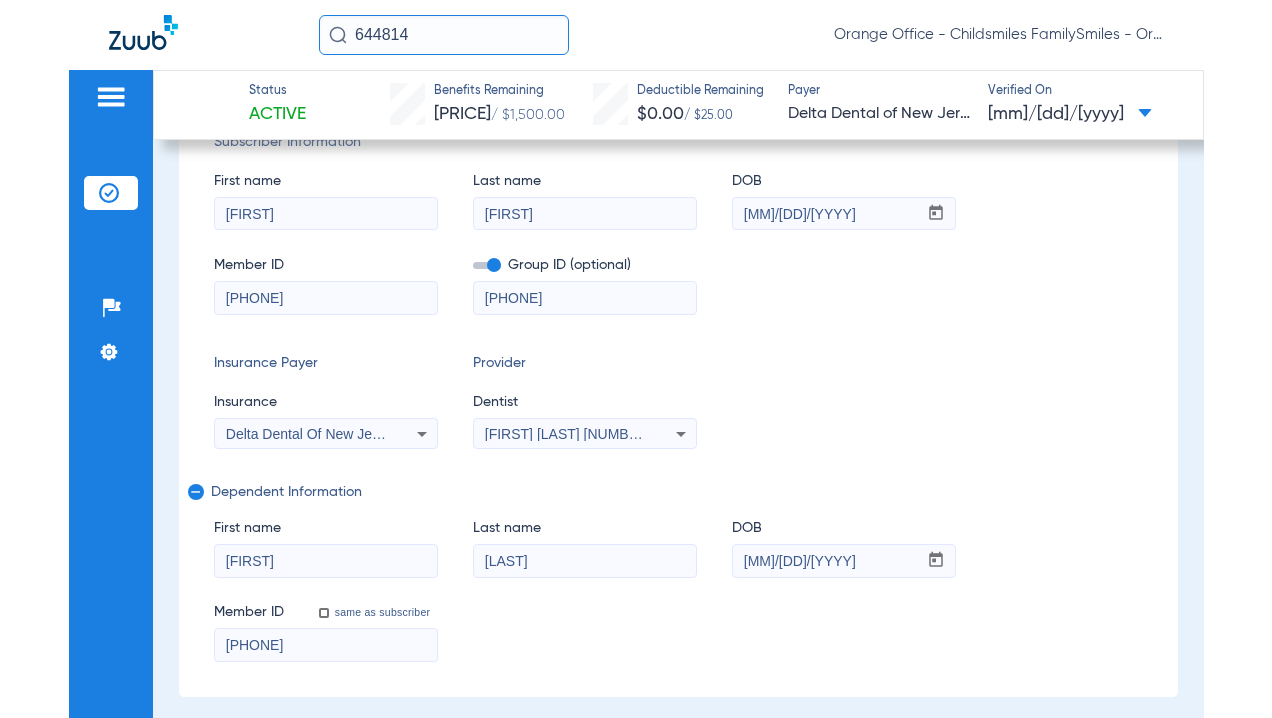 scroll, scrollTop: 0, scrollLeft: 0, axis: both 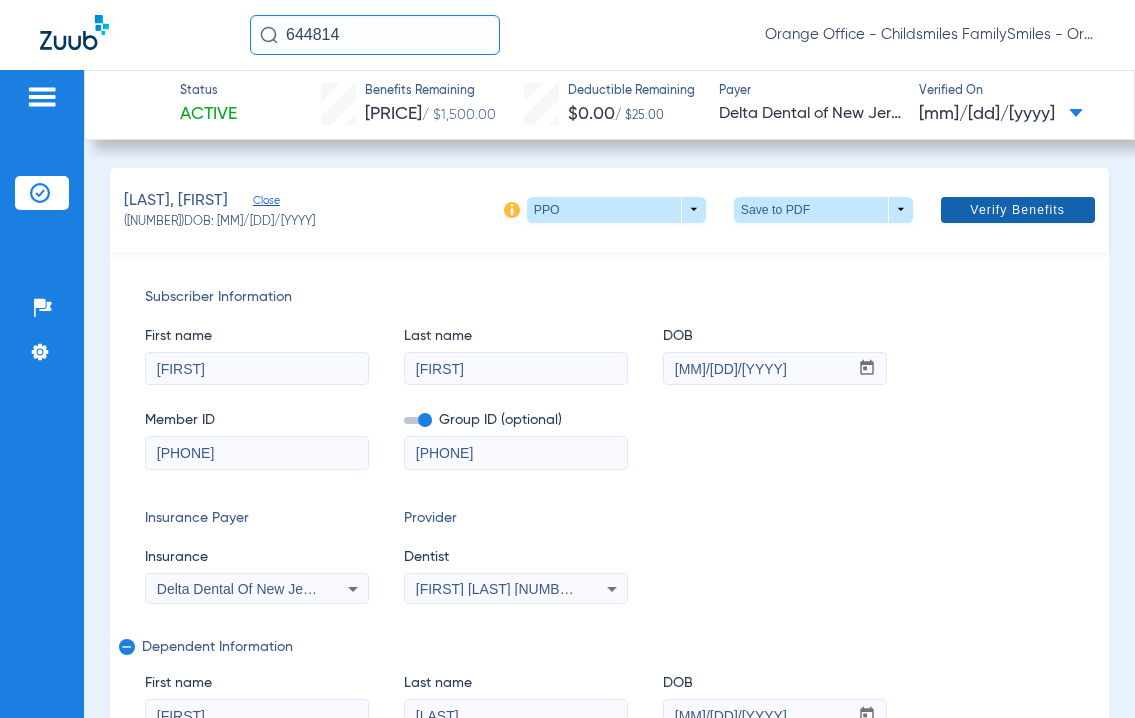click 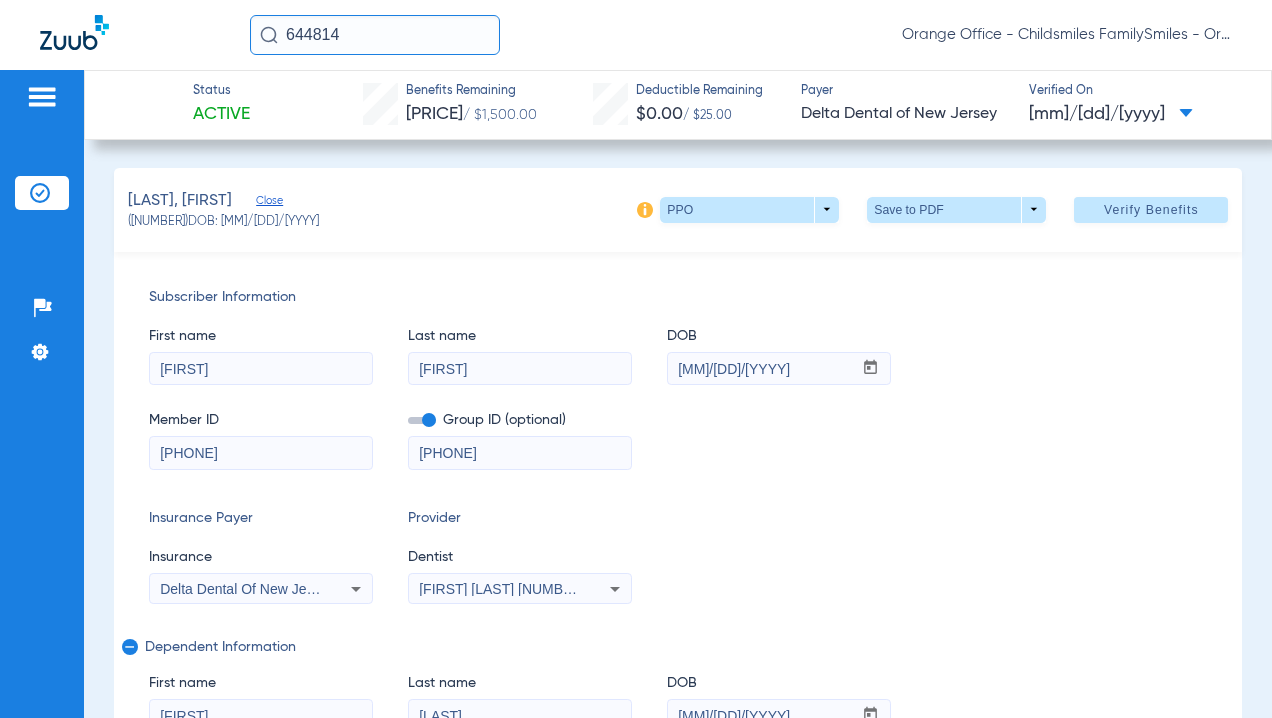 drag, startPoint x: 366, startPoint y: 32, endPoint x: 272, endPoint y: 30, distance: 94.02127 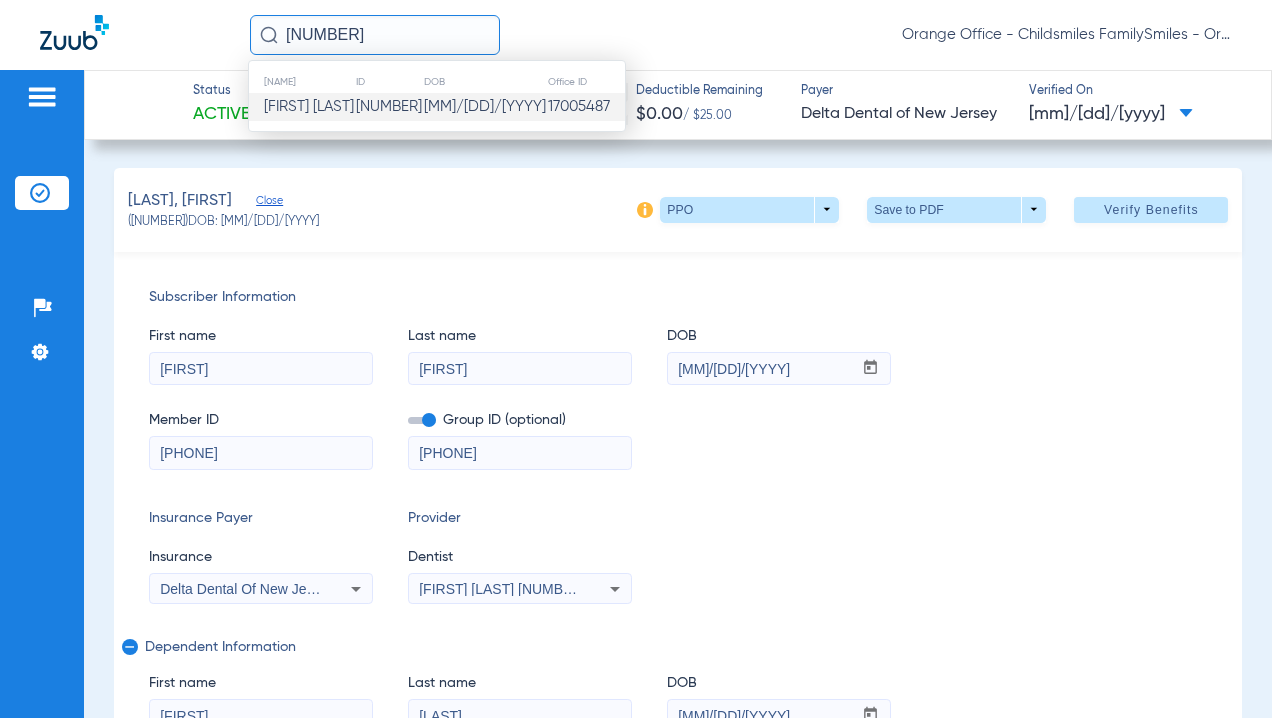 type on "890100" 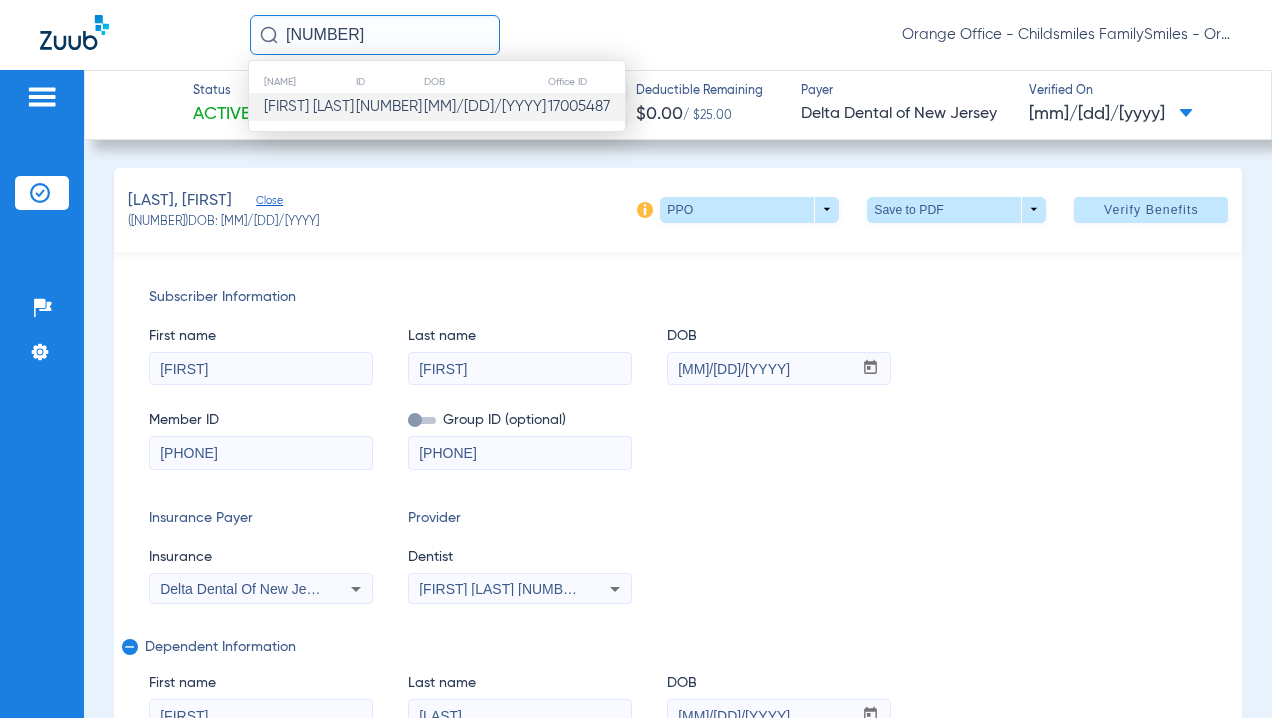 type 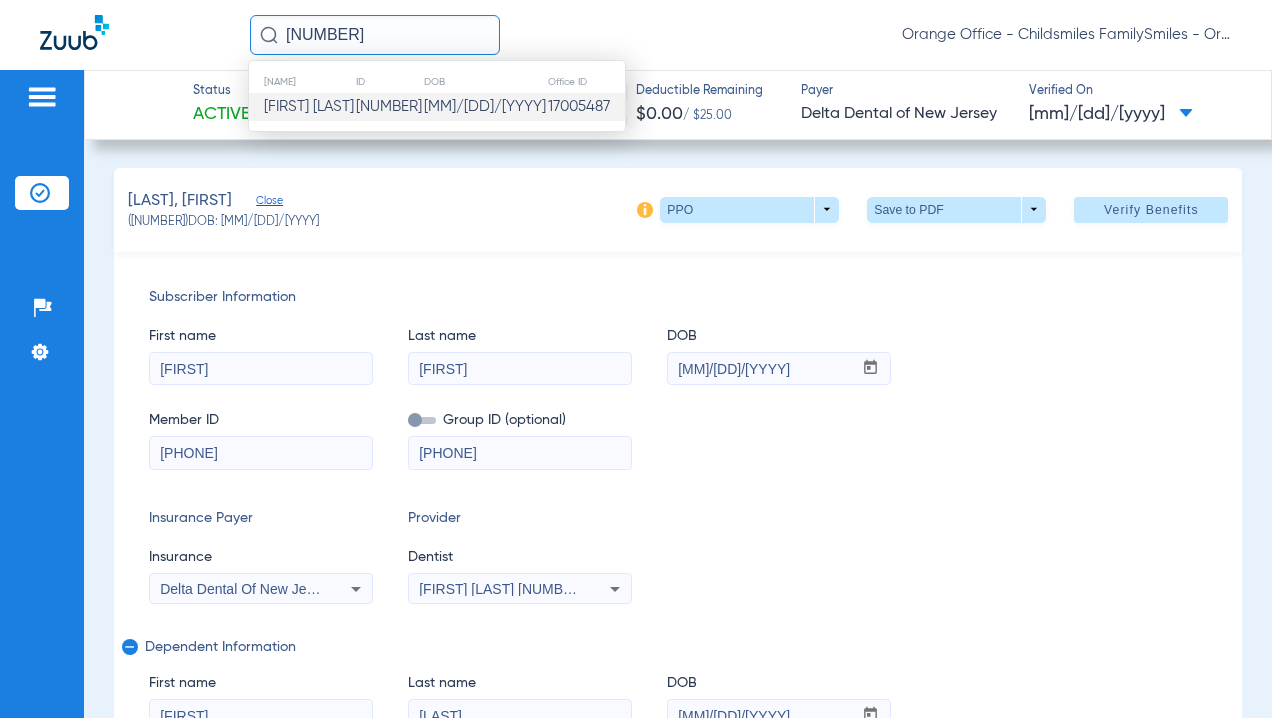 type 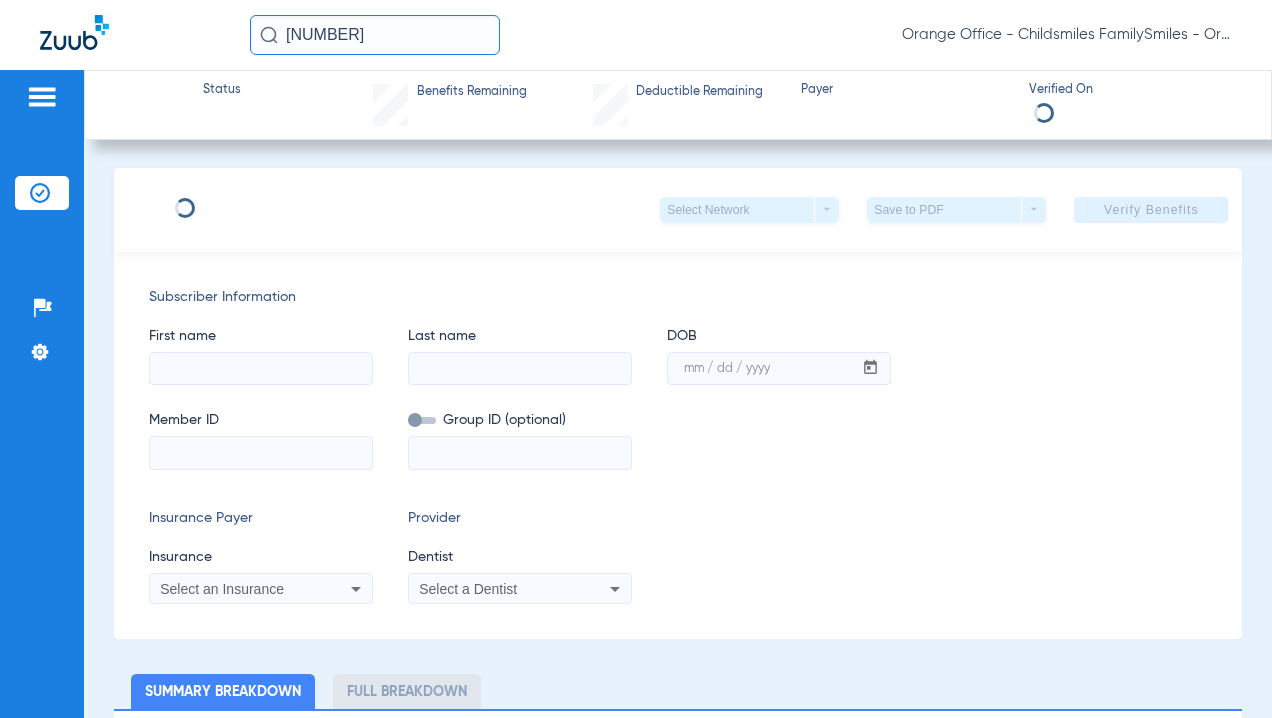 type on "JUAN CARLOS" 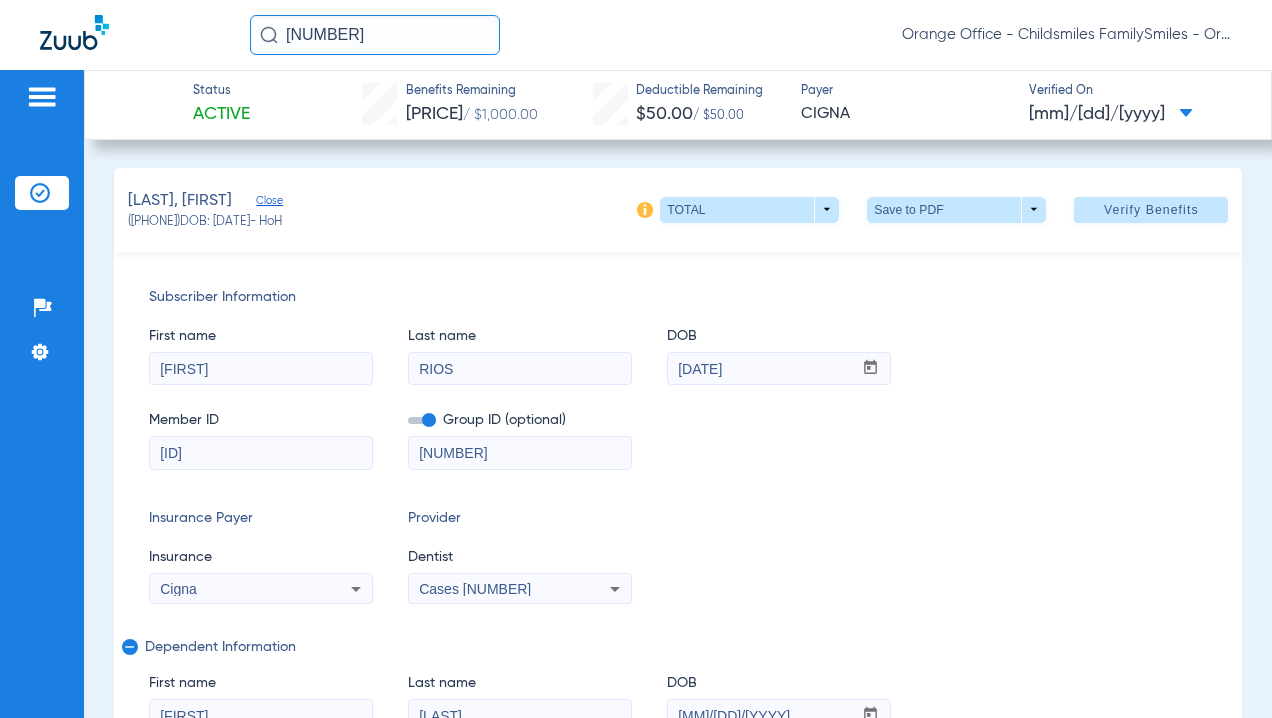 click on "Cases  1497235030" at bounding box center (475, 589) 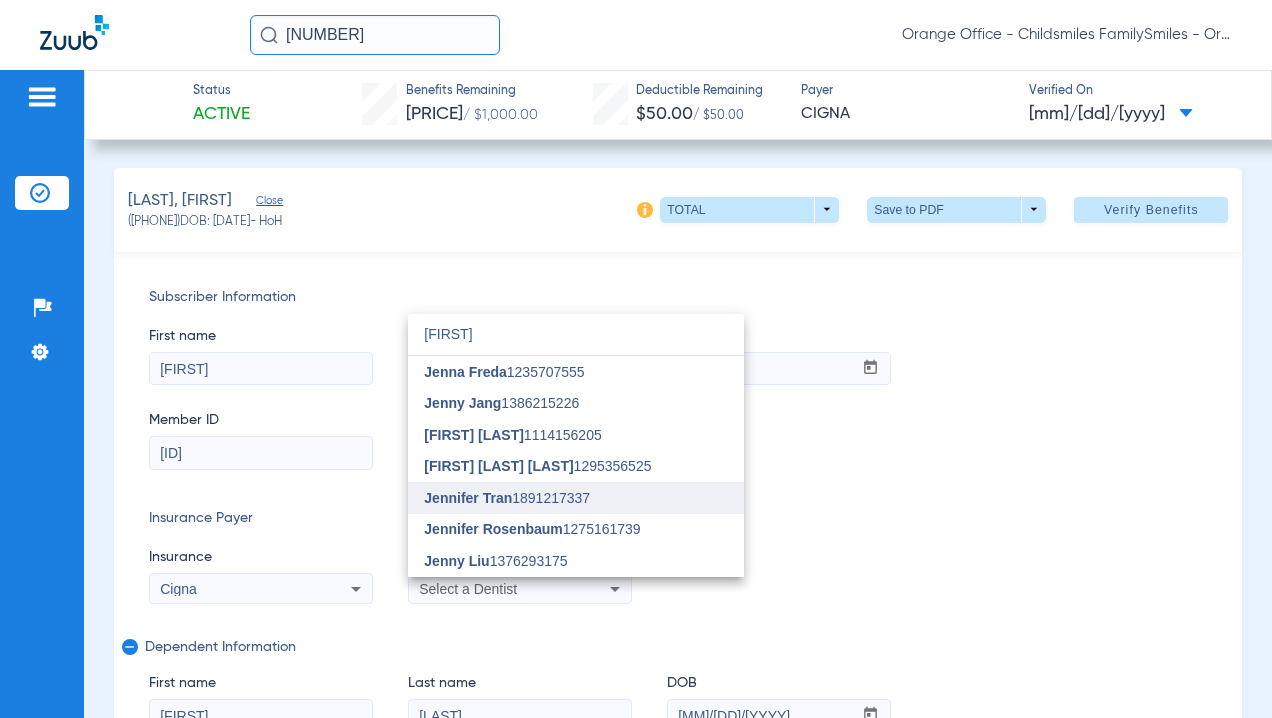 type on "jen" 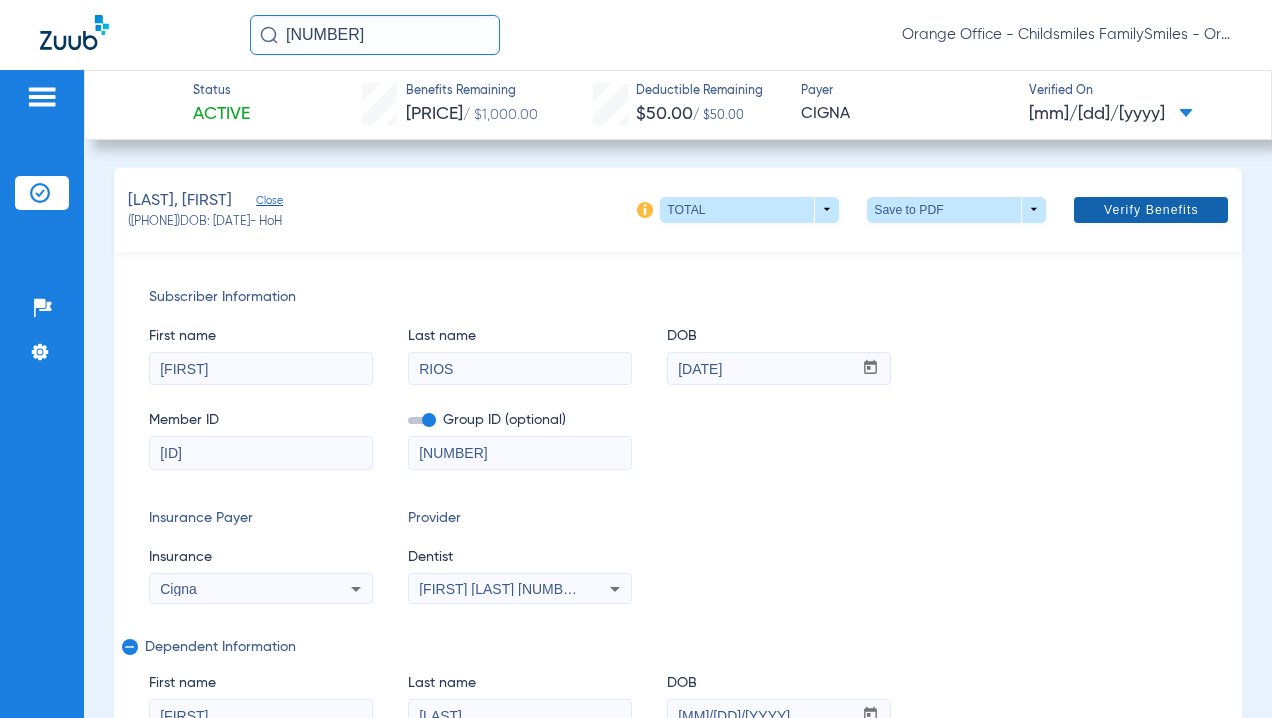 click on "Verify Benefits" 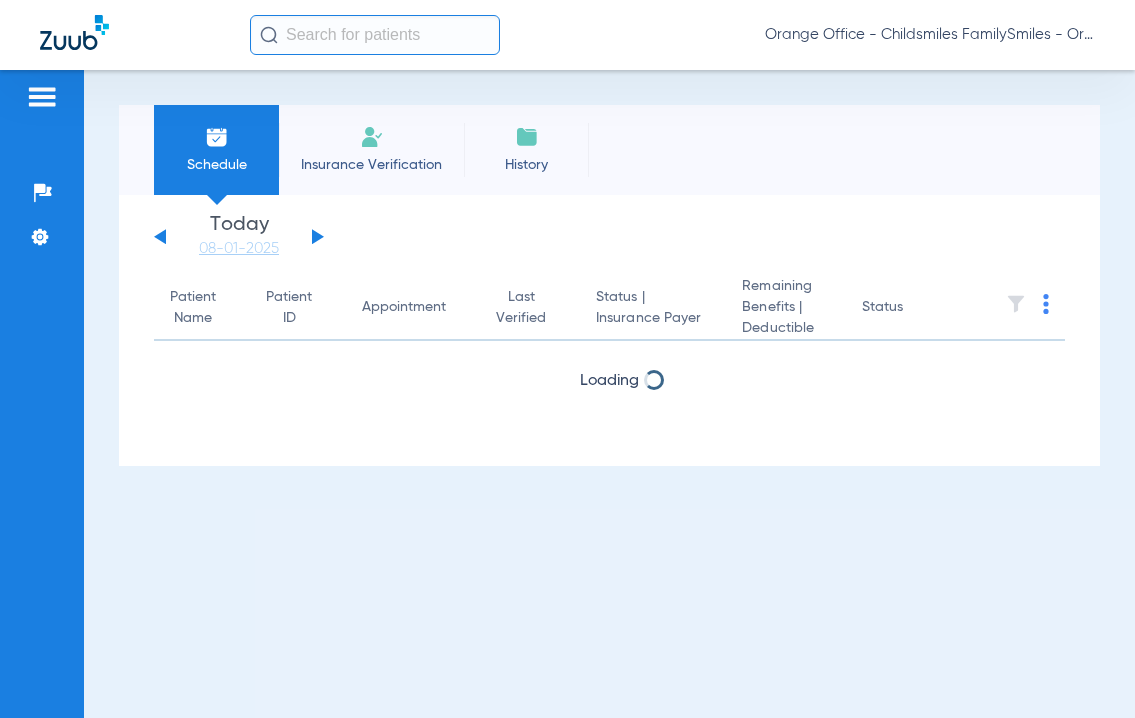 scroll, scrollTop: 0, scrollLeft: 0, axis: both 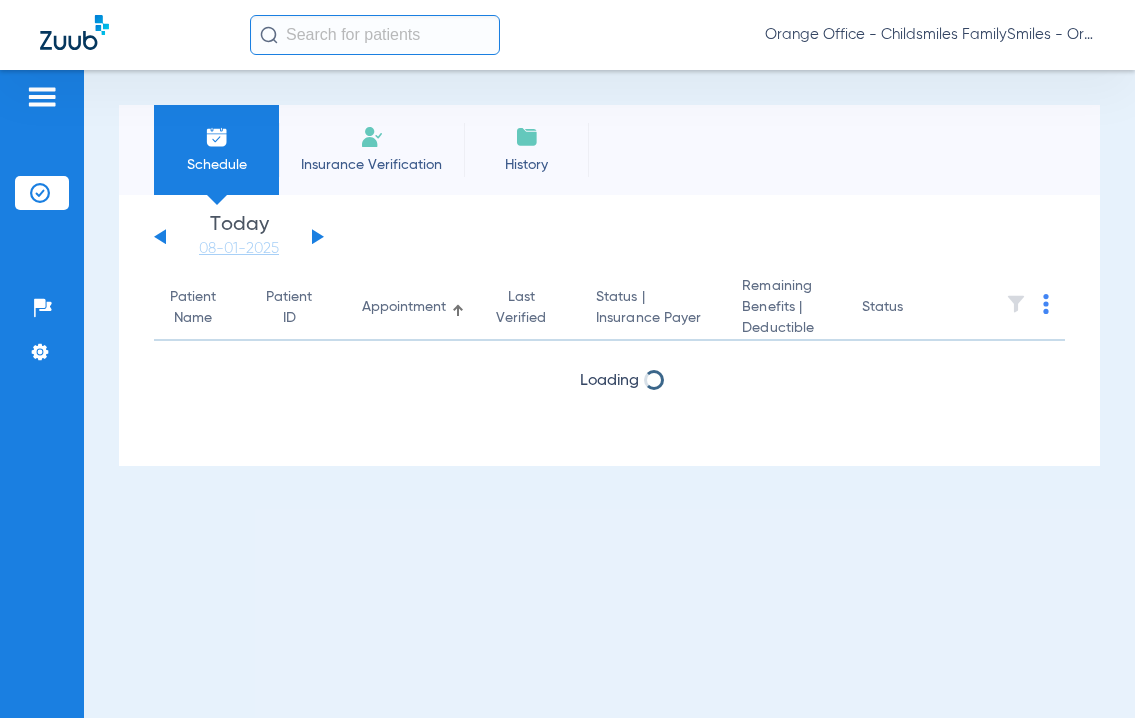 click 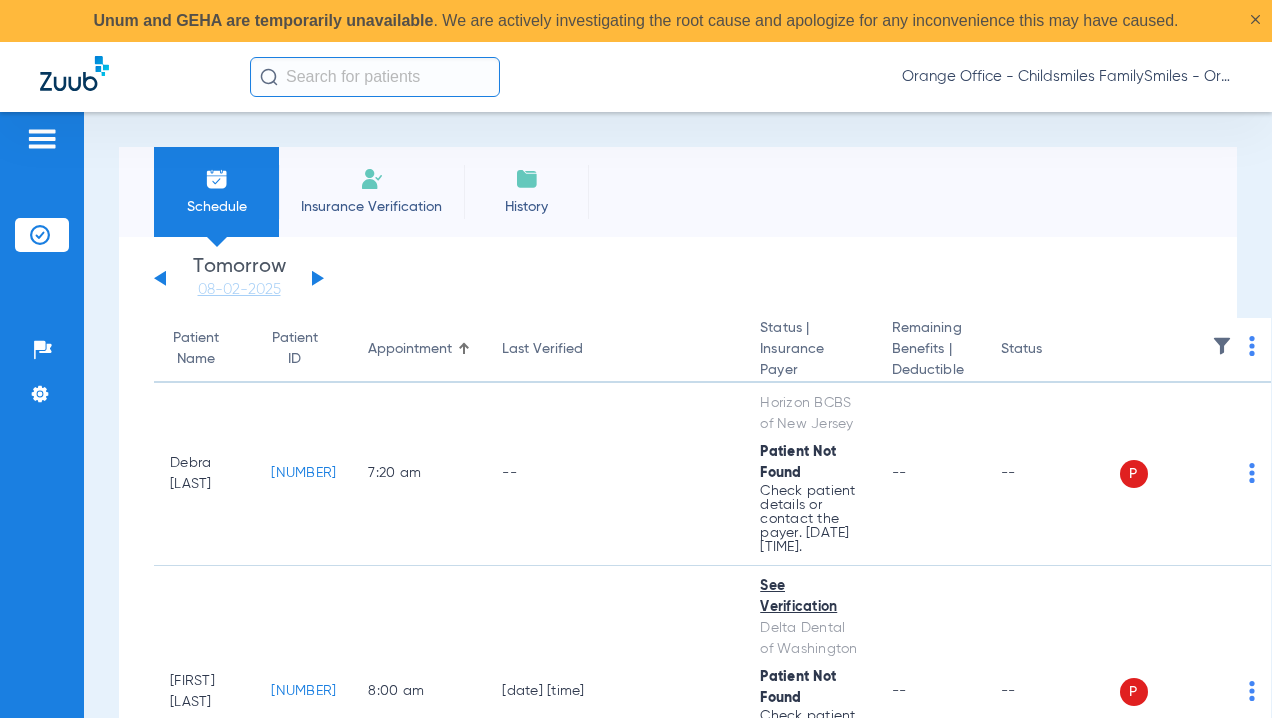 click 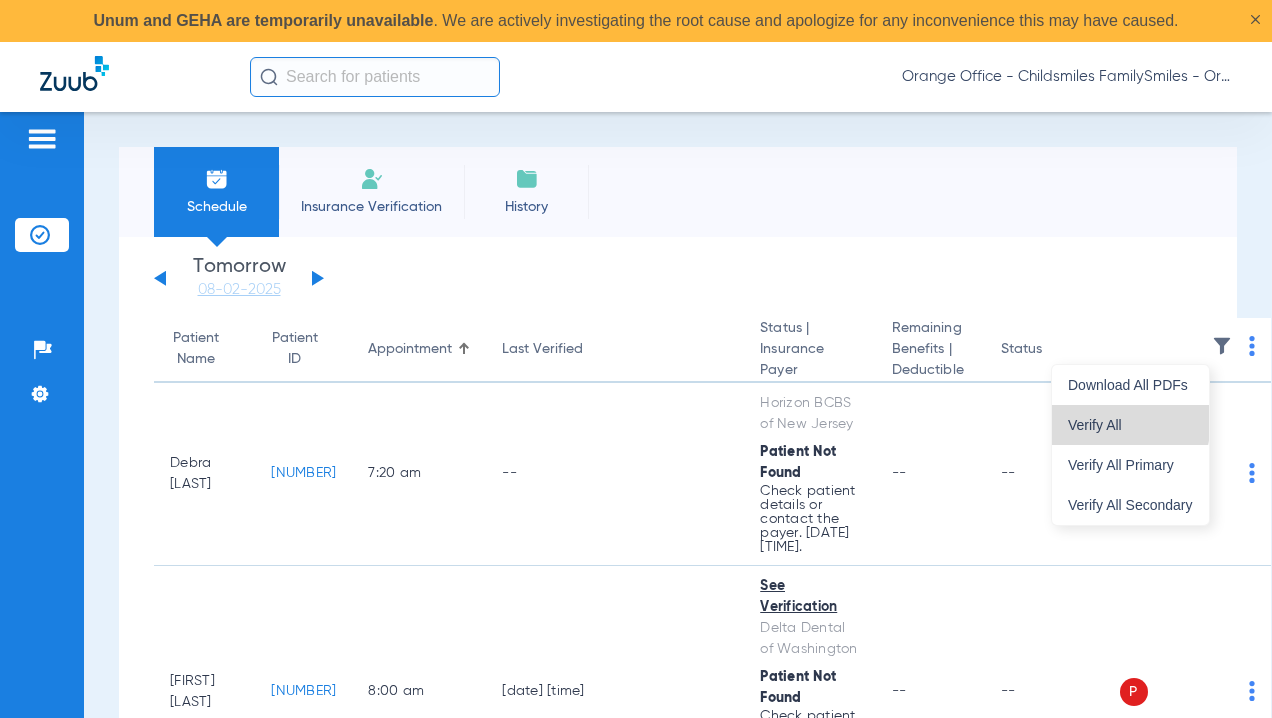 click on "Verify All" at bounding box center (1130, 425) 